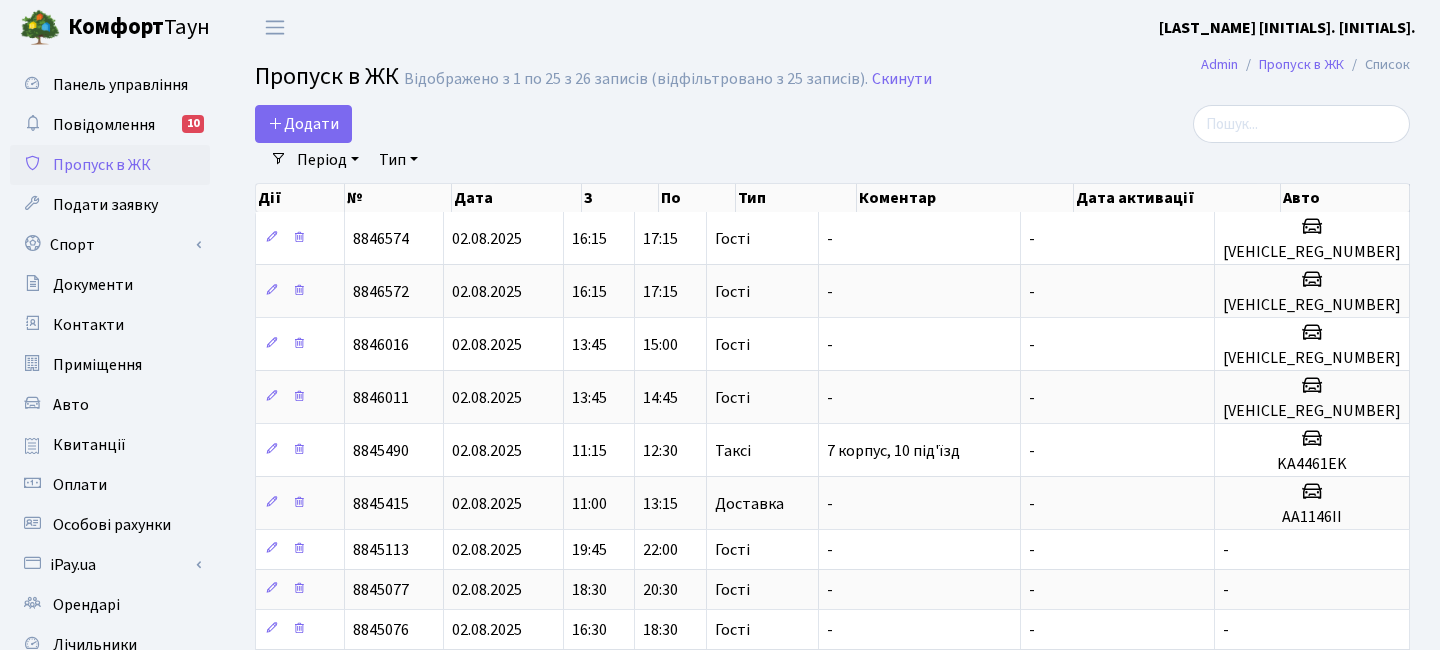 select on "25" 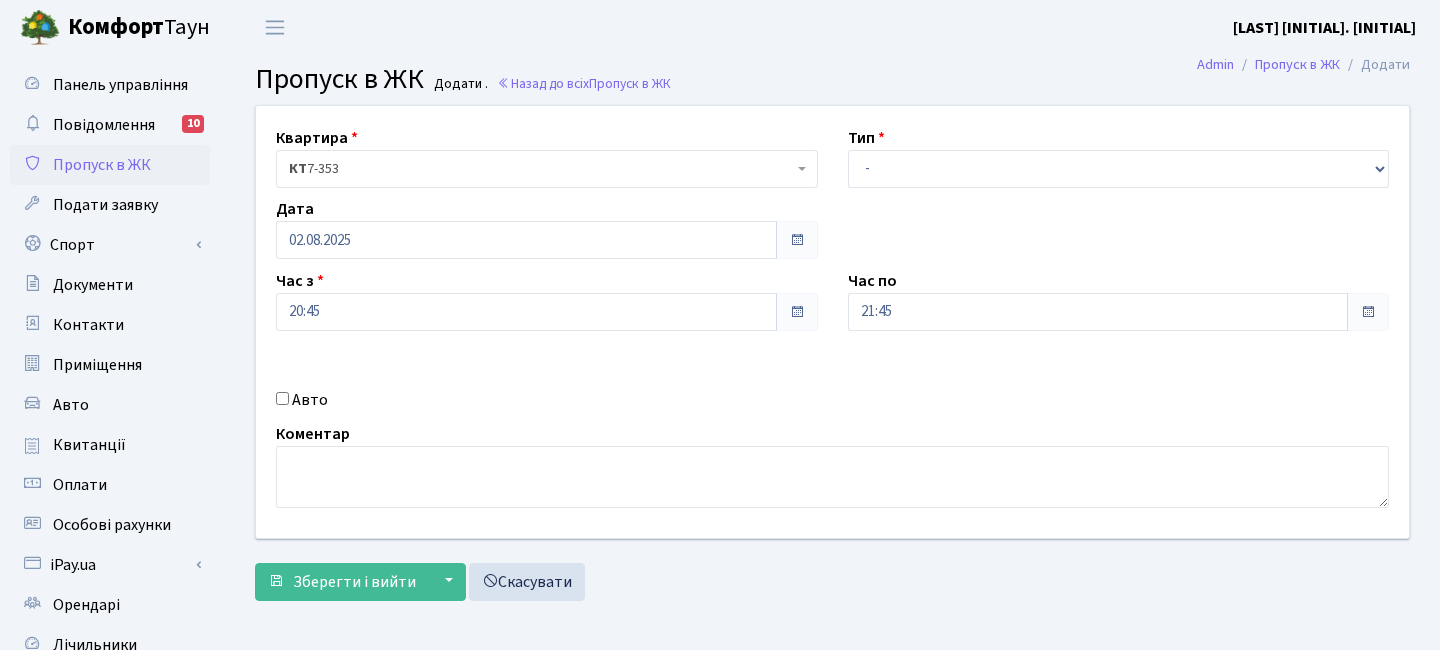 scroll, scrollTop: 0, scrollLeft: 0, axis: both 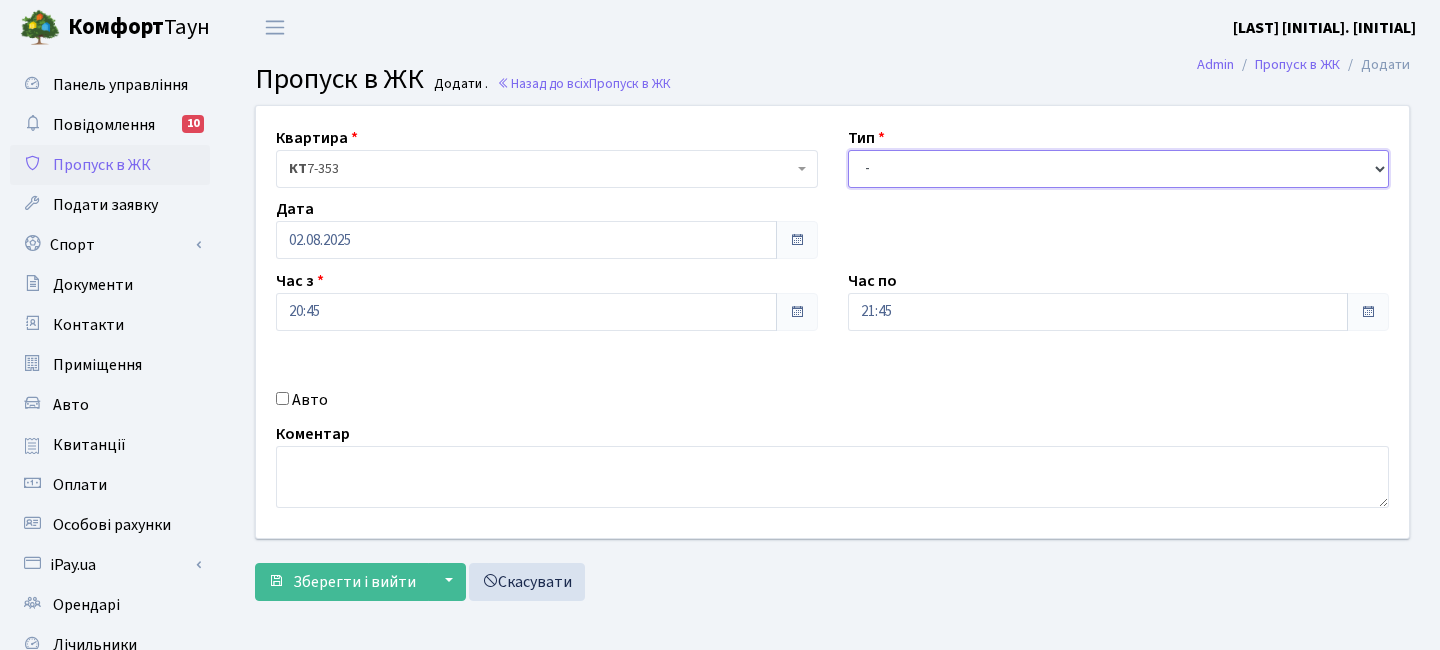 click on "-
Доставка
Таксі
Гості
Сервіс" at bounding box center (1119, 169) 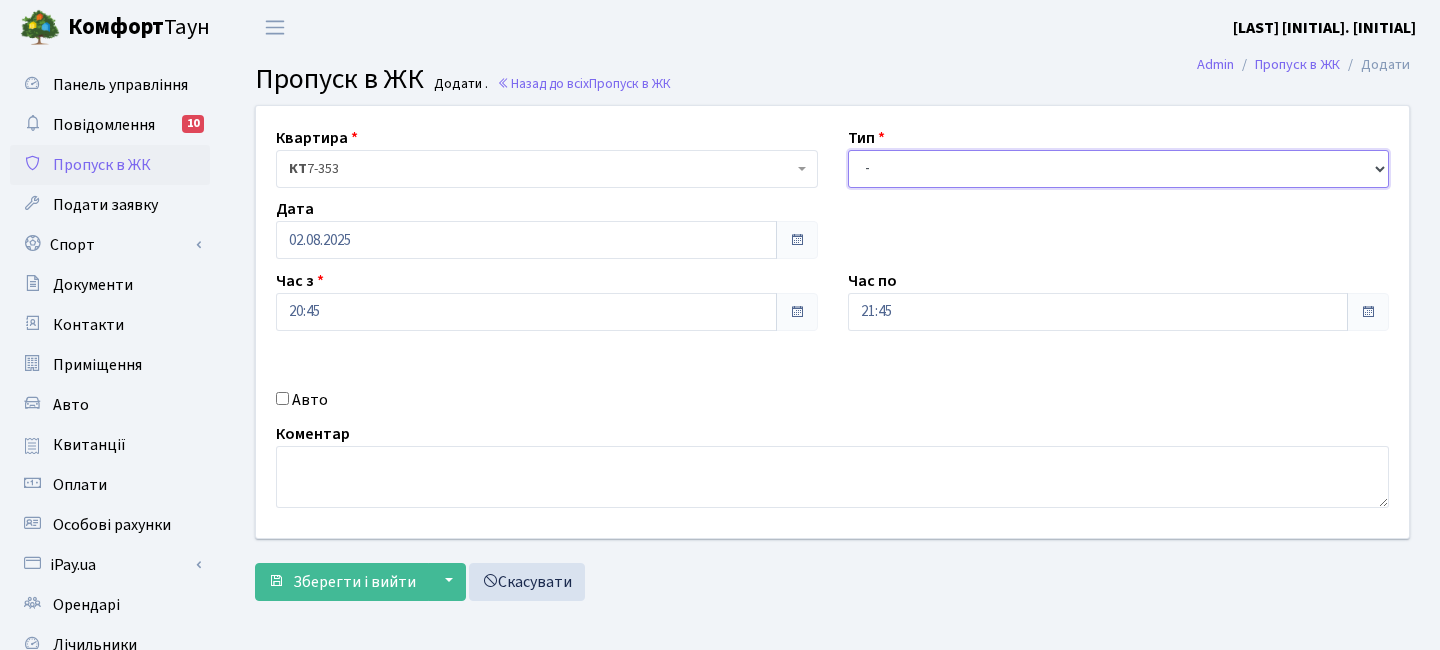 select on "3" 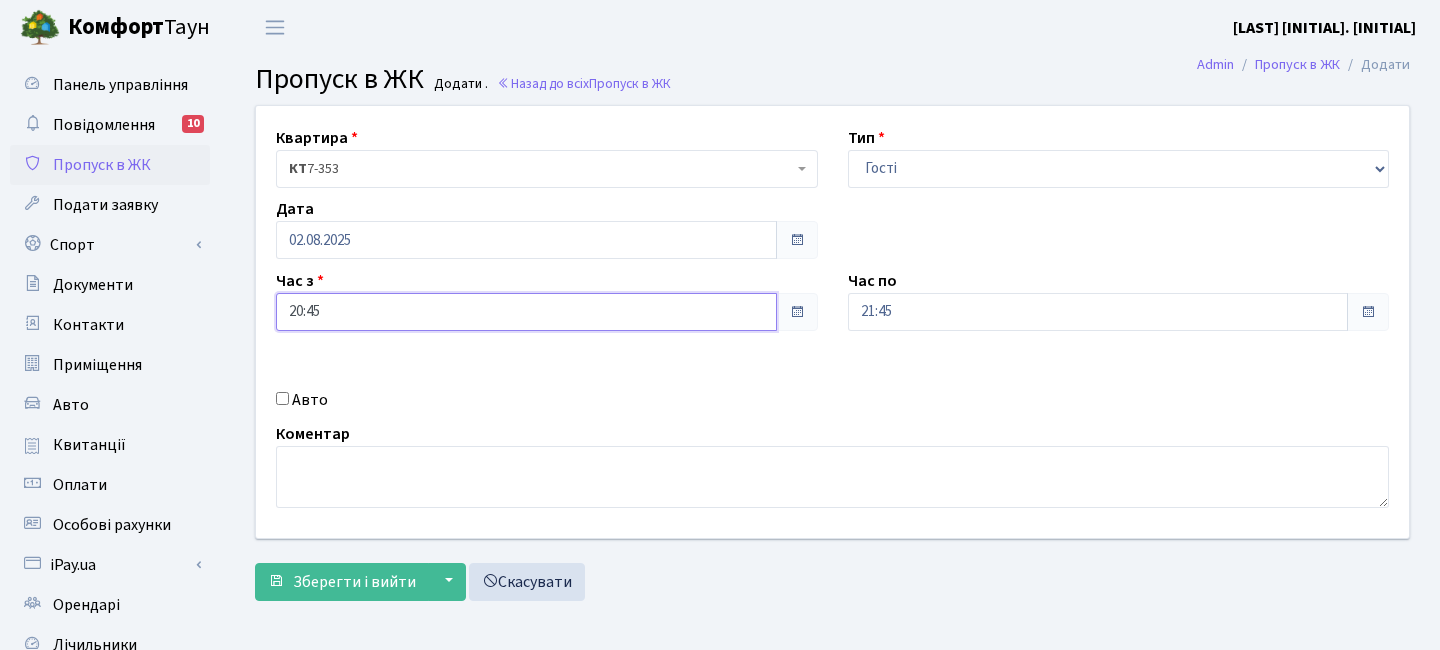 drag, startPoint x: 355, startPoint y: 315, endPoint x: 341, endPoint y: 312, distance: 14.3178215 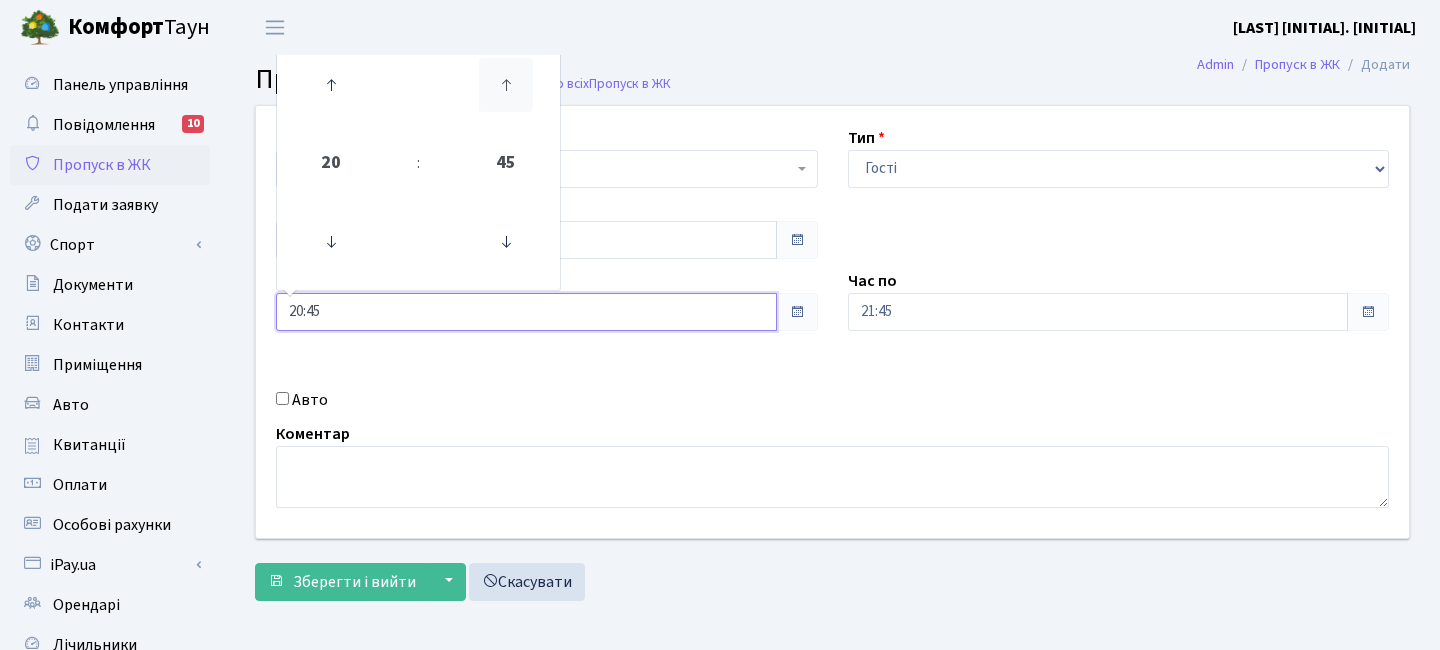 drag, startPoint x: 499, startPoint y: 97, endPoint x: 512, endPoint y: 91, distance: 14.3178215 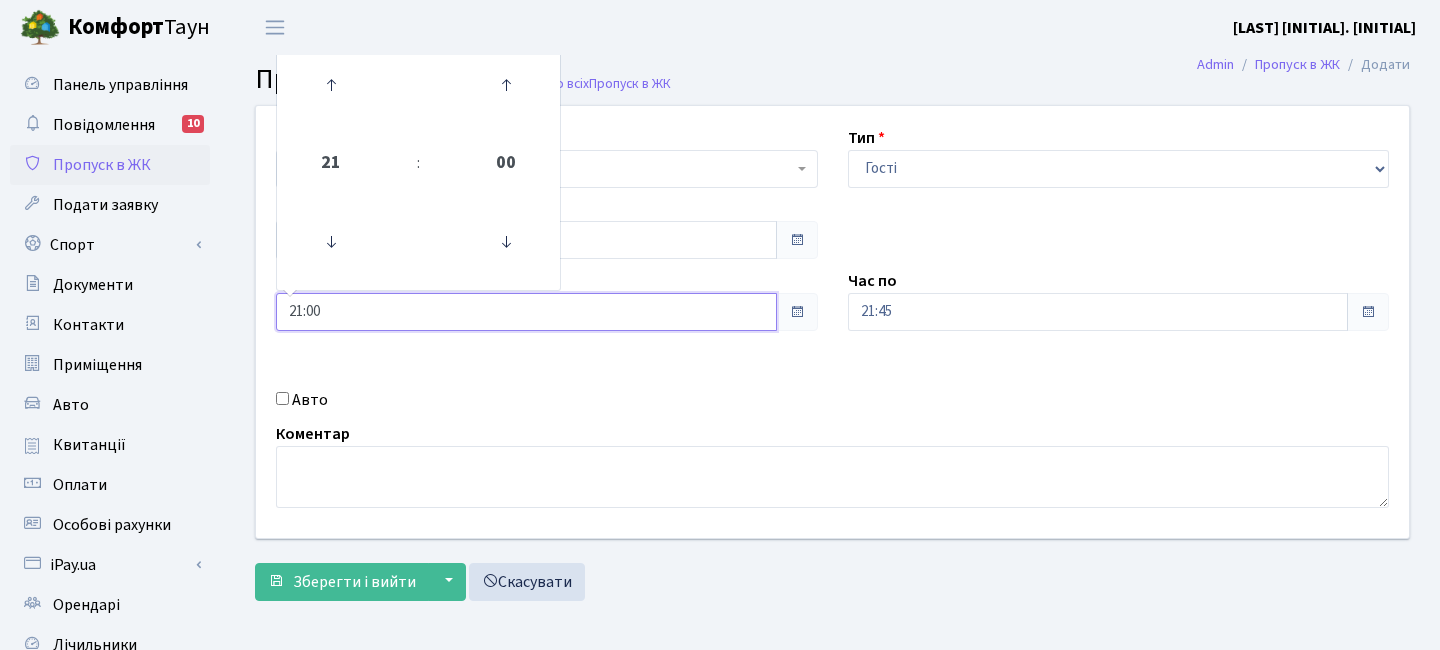 drag, startPoint x: 338, startPoint y: 83, endPoint x: 385, endPoint y: 167, distance: 96.25487 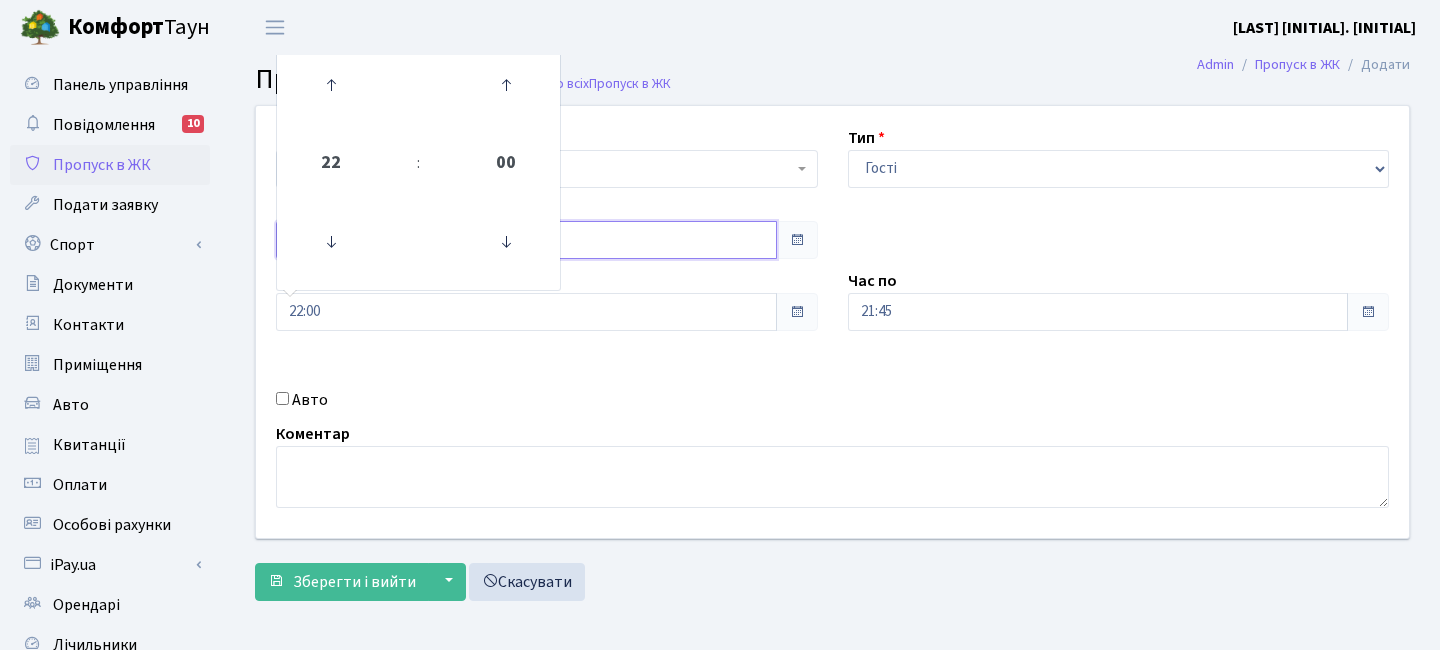 click on "02.08.2025" at bounding box center [526, 240] 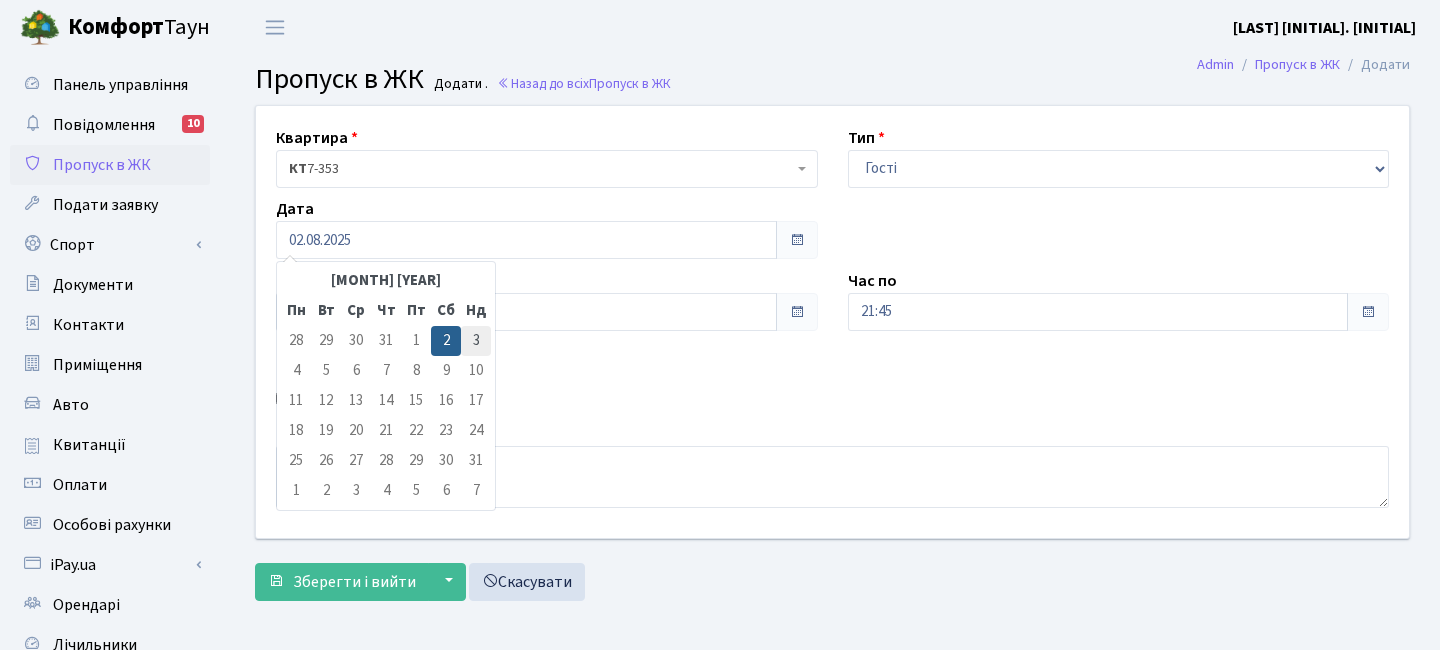click on "3" at bounding box center (476, 341) 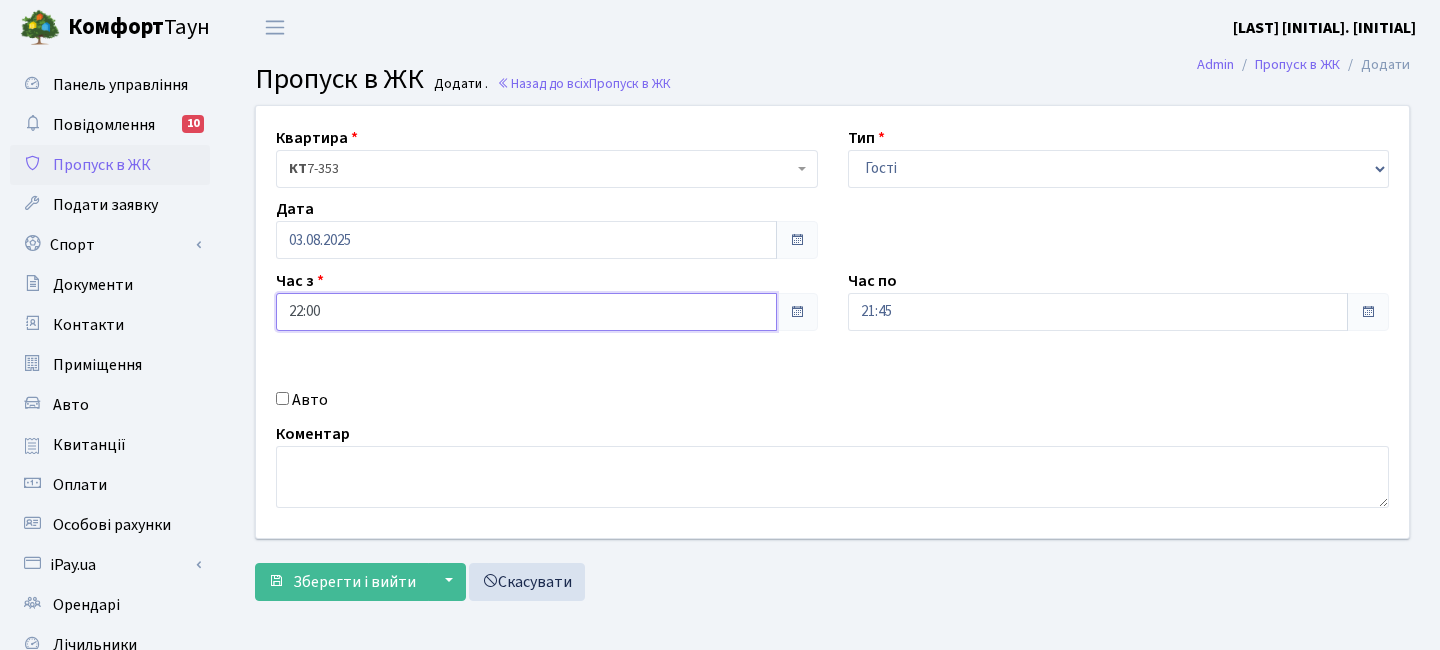 click on "22:00" at bounding box center (526, 312) 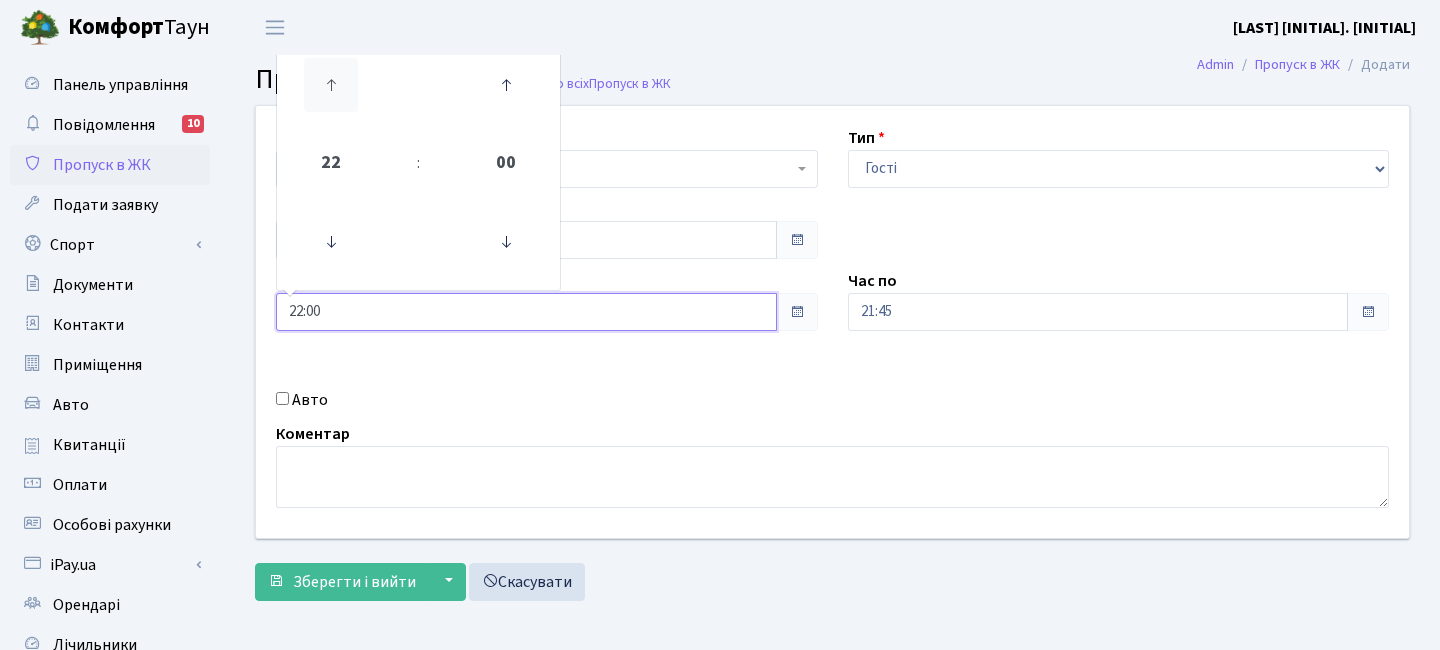 click at bounding box center (331, 85) 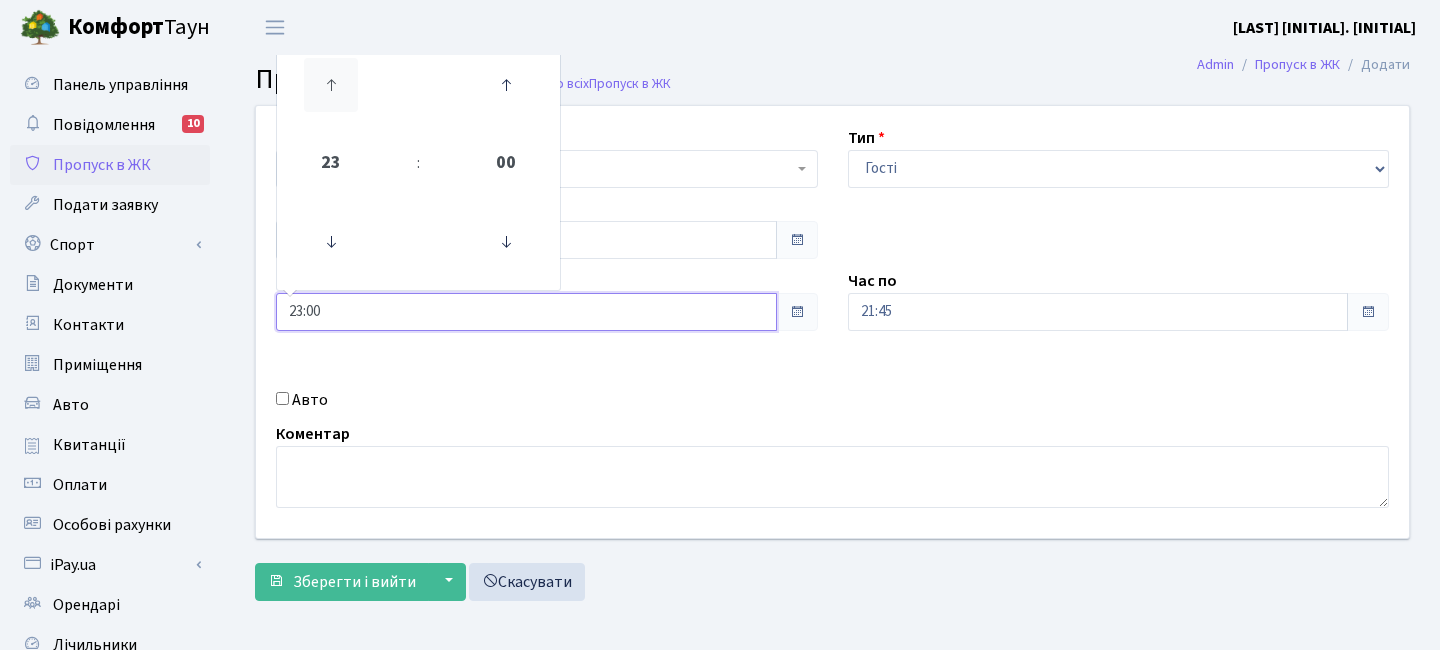 click at bounding box center (331, 85) 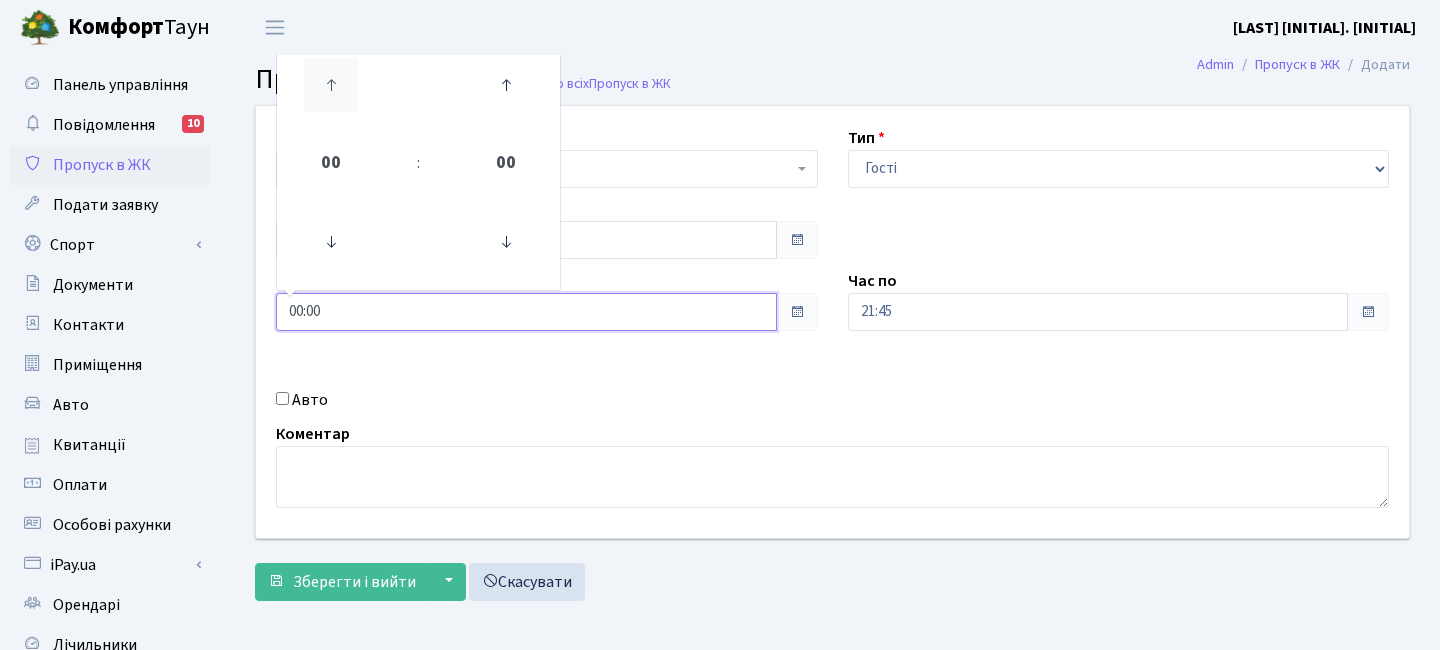 click at bounding box center [331, 85] 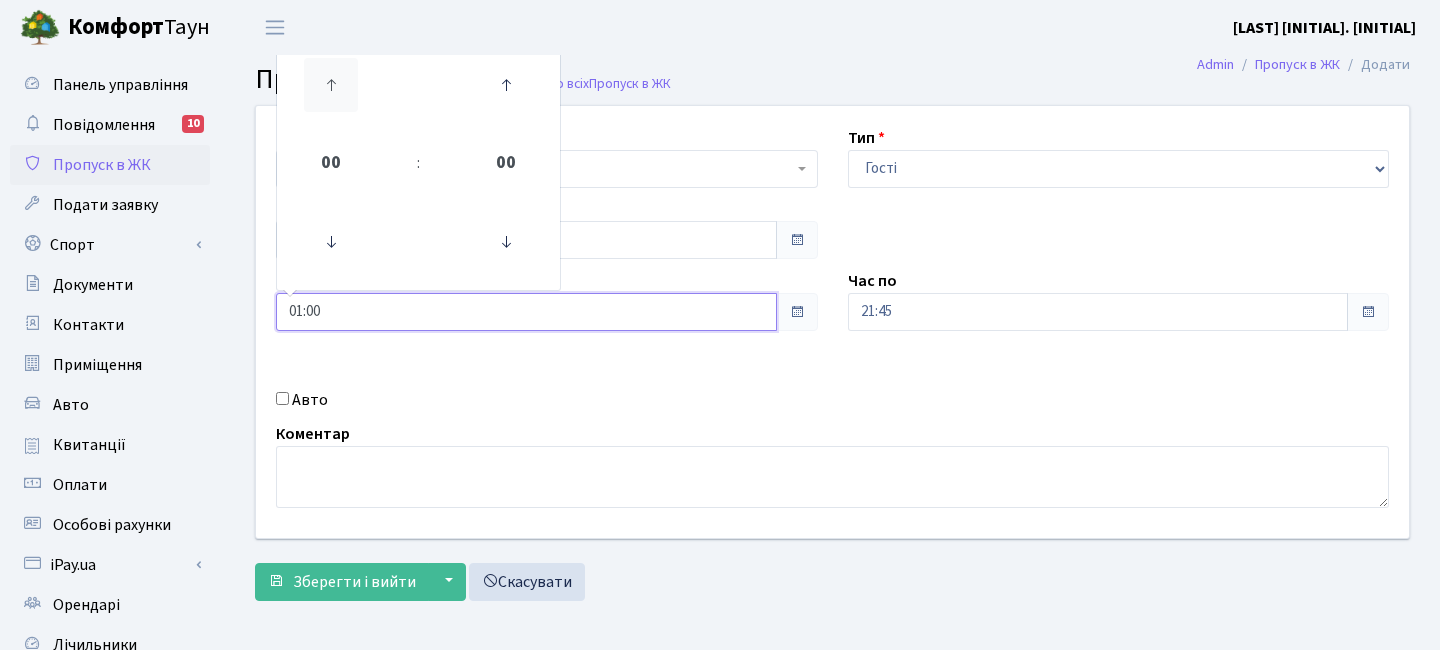 click at bounding box center [331, 85] 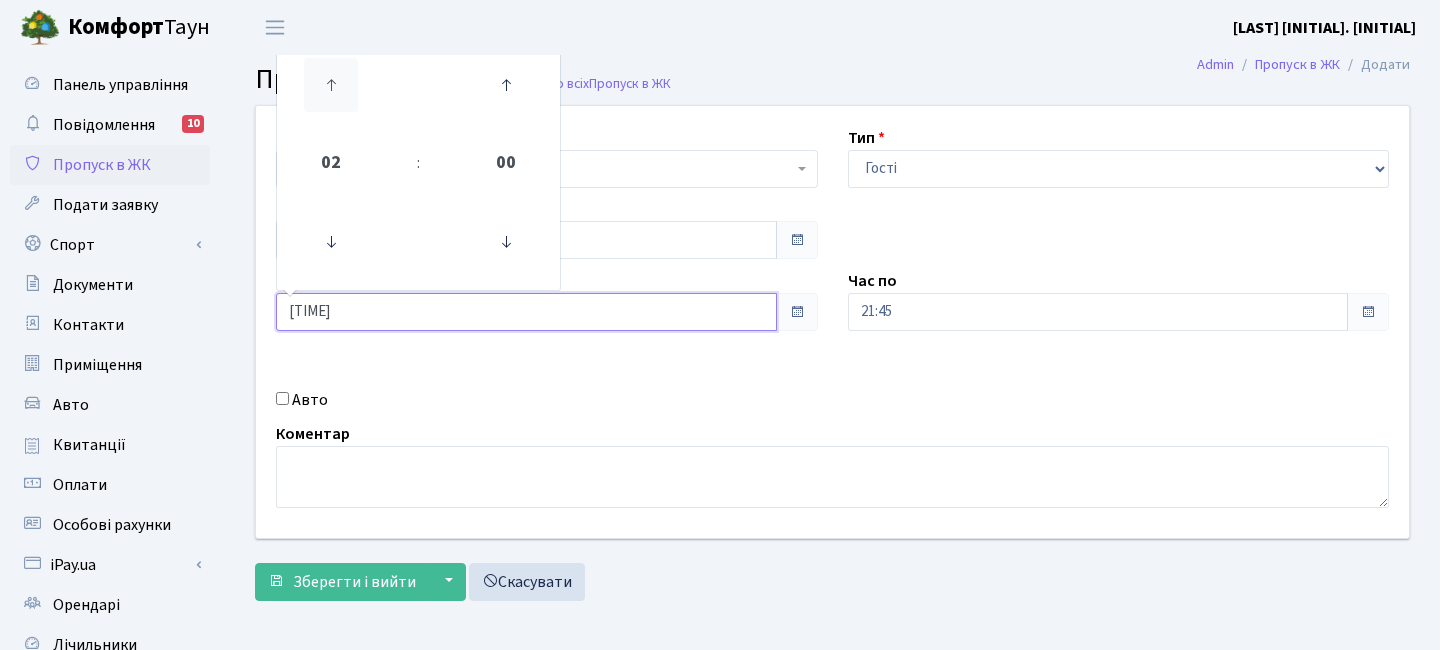 click at bounding box center (331, 85) 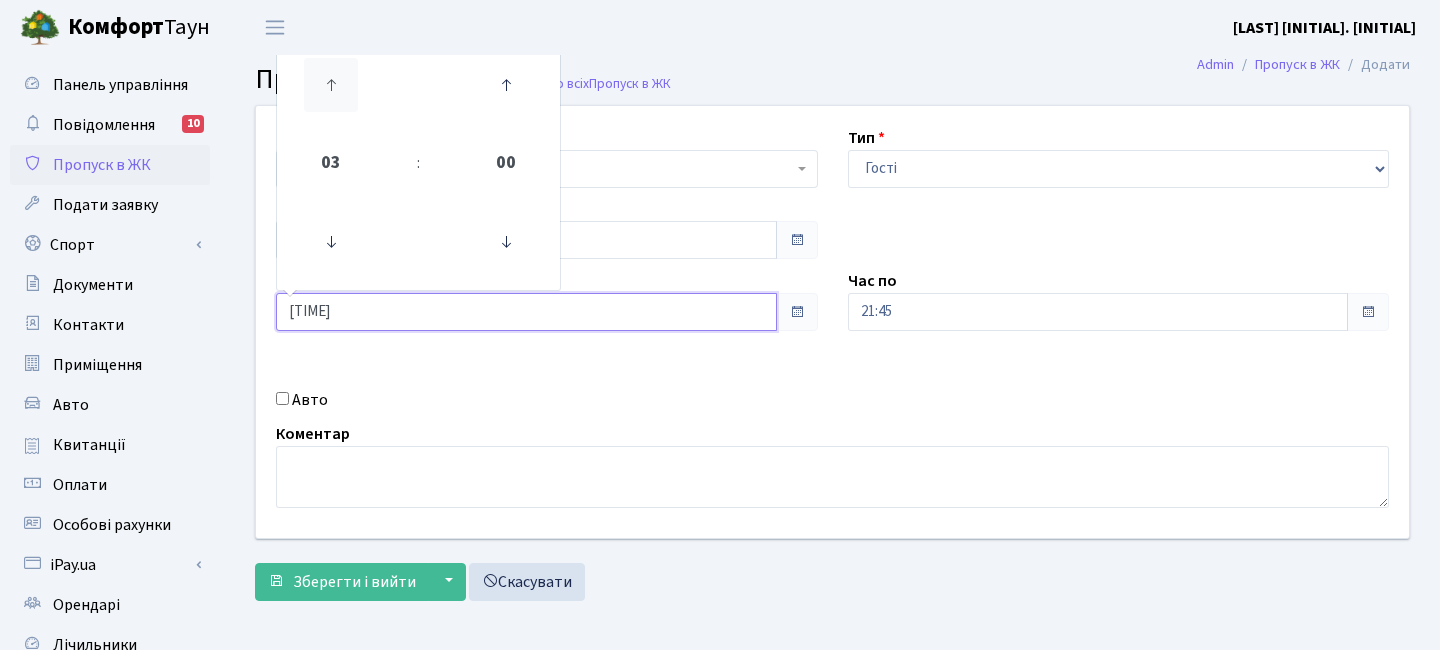 click at bounding box center (331, 85) 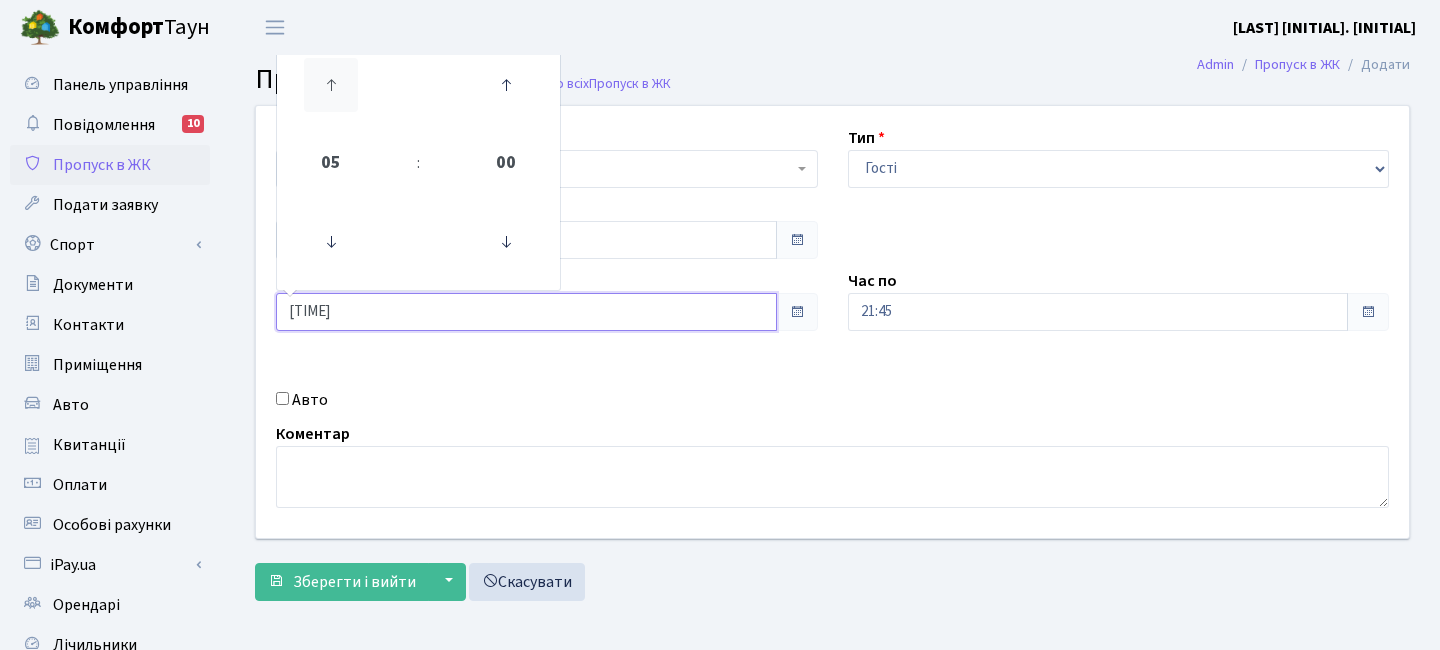 click at bounding box center [331, 85] 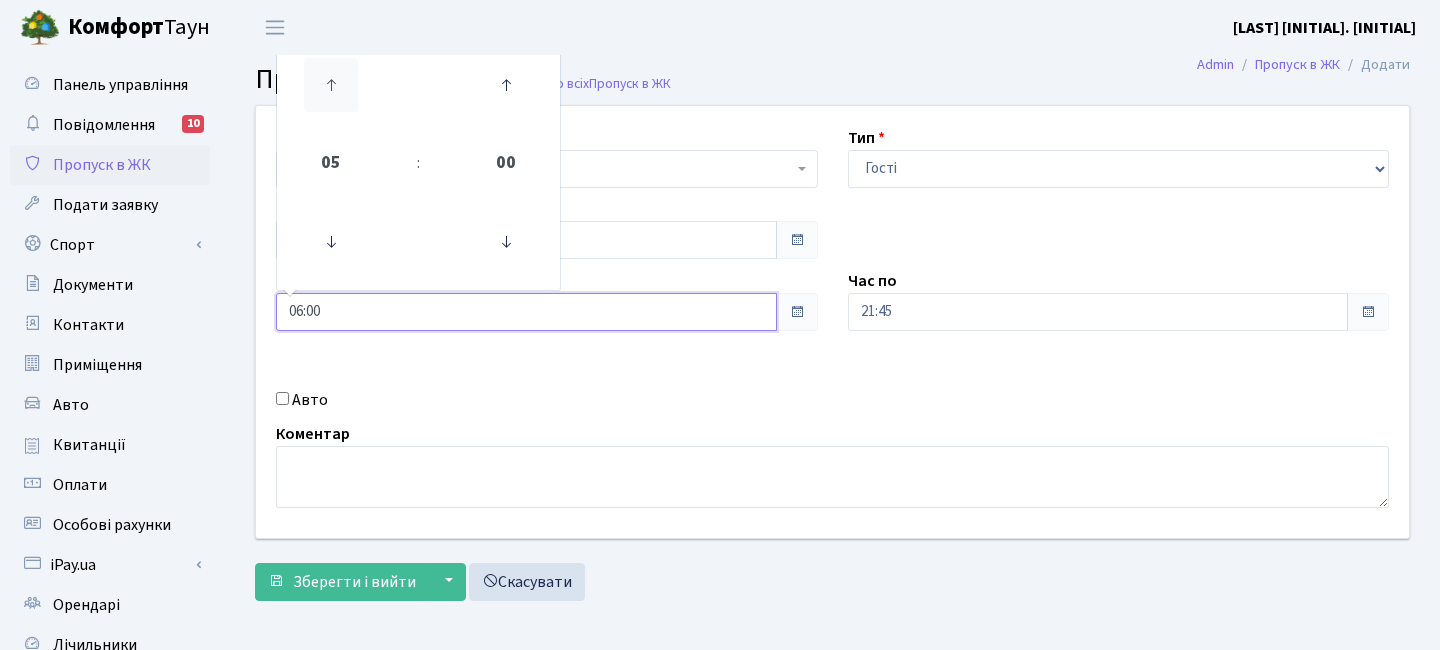 click at bounding box center [331, 85] 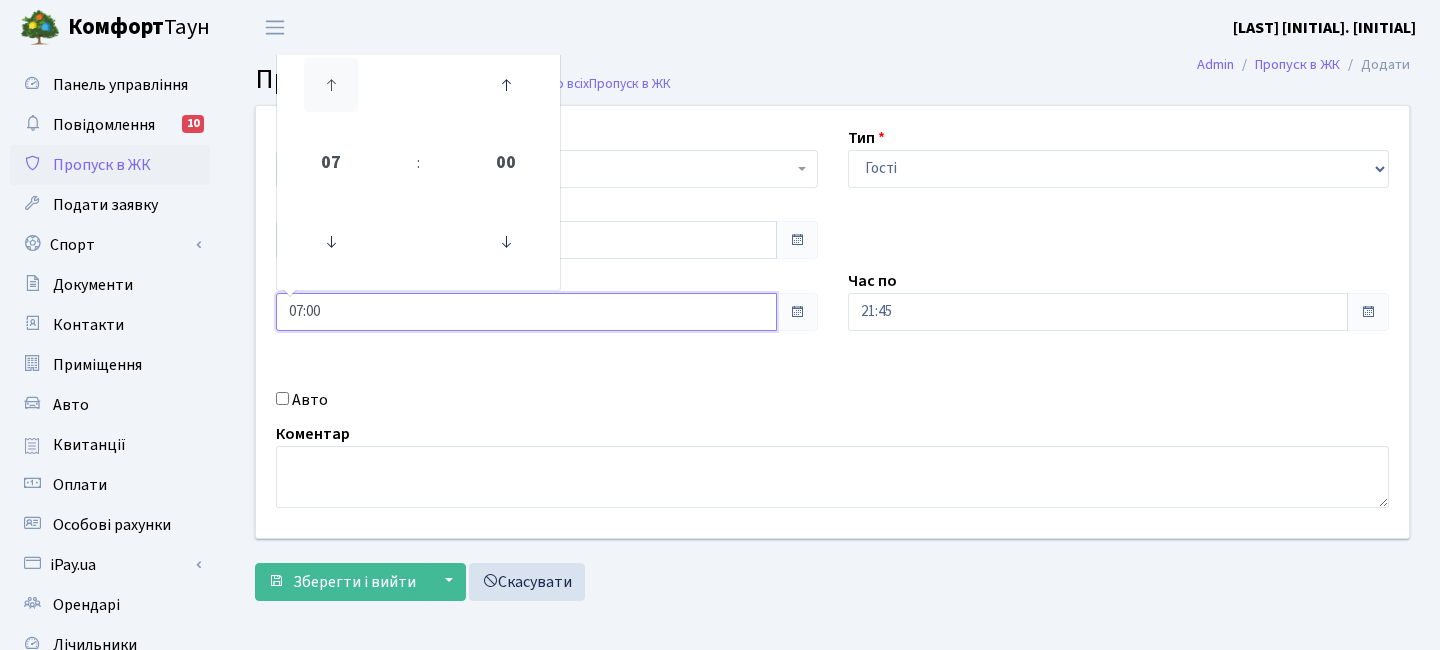 click at bounding box center (331, 85) 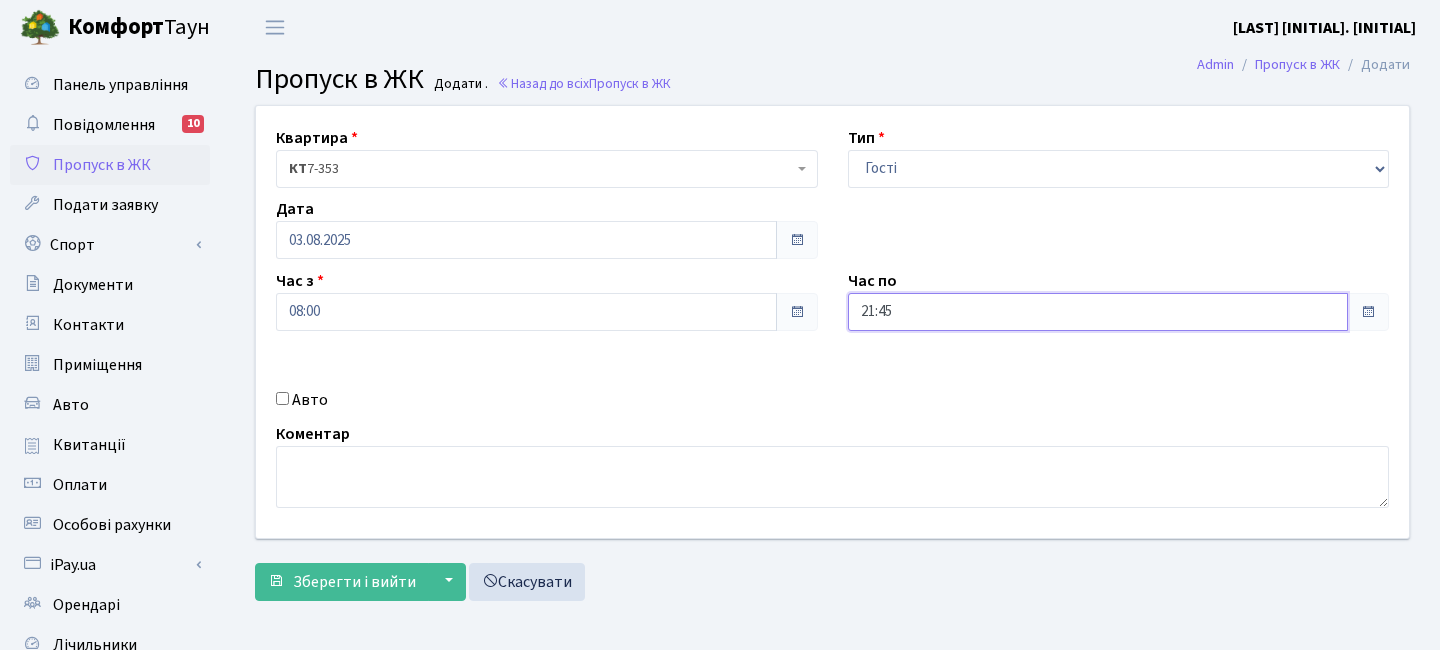 click on "21:45" at bounding box center [1098, 312] 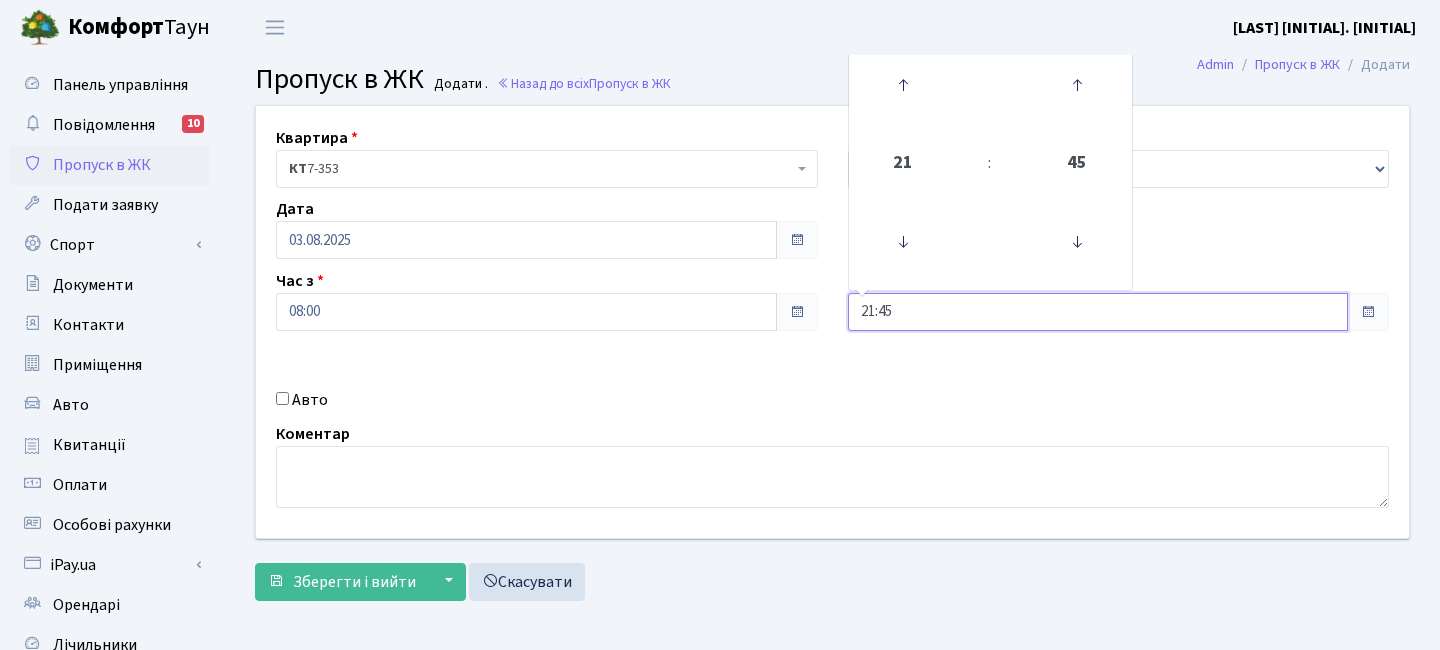 drag, startPoint x: 1087, startPoint y: 85, endPoint x: 1006, endPoint y: 89, distance: 81.09871 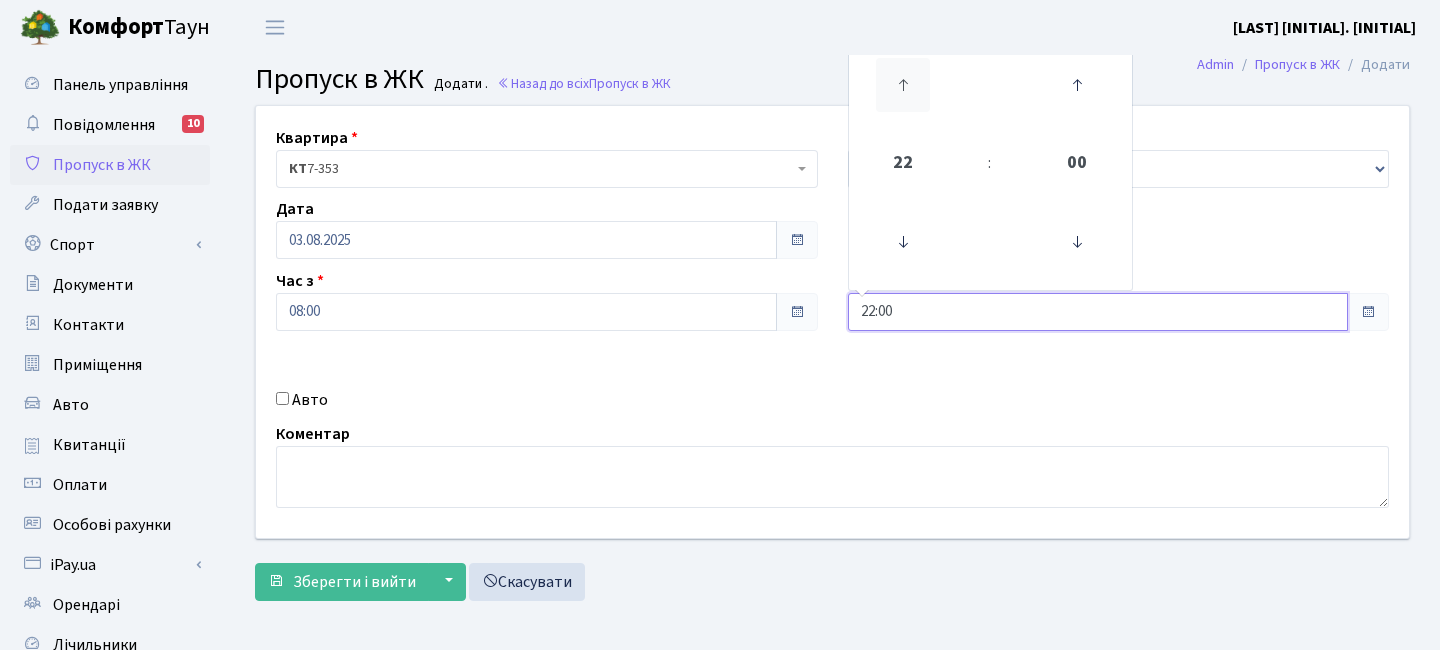click at bounding box center (903, 85) 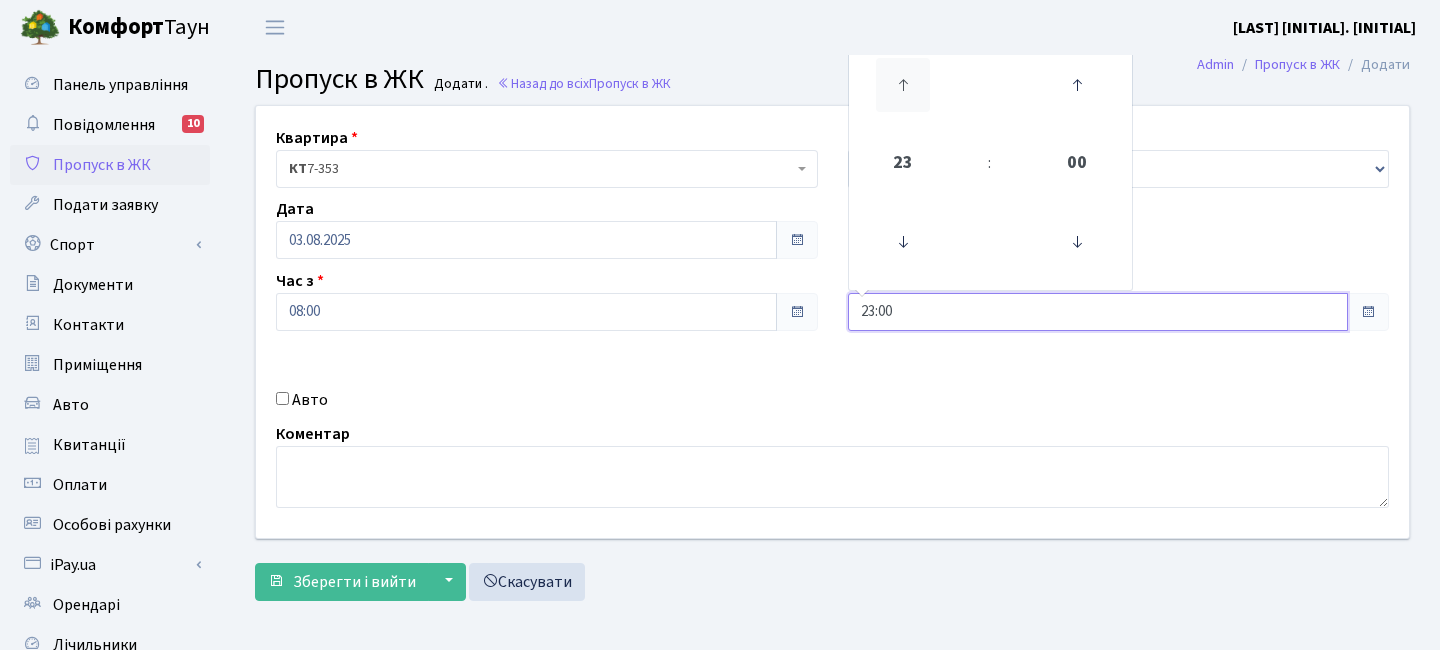 click at bounding box center [903, 85] 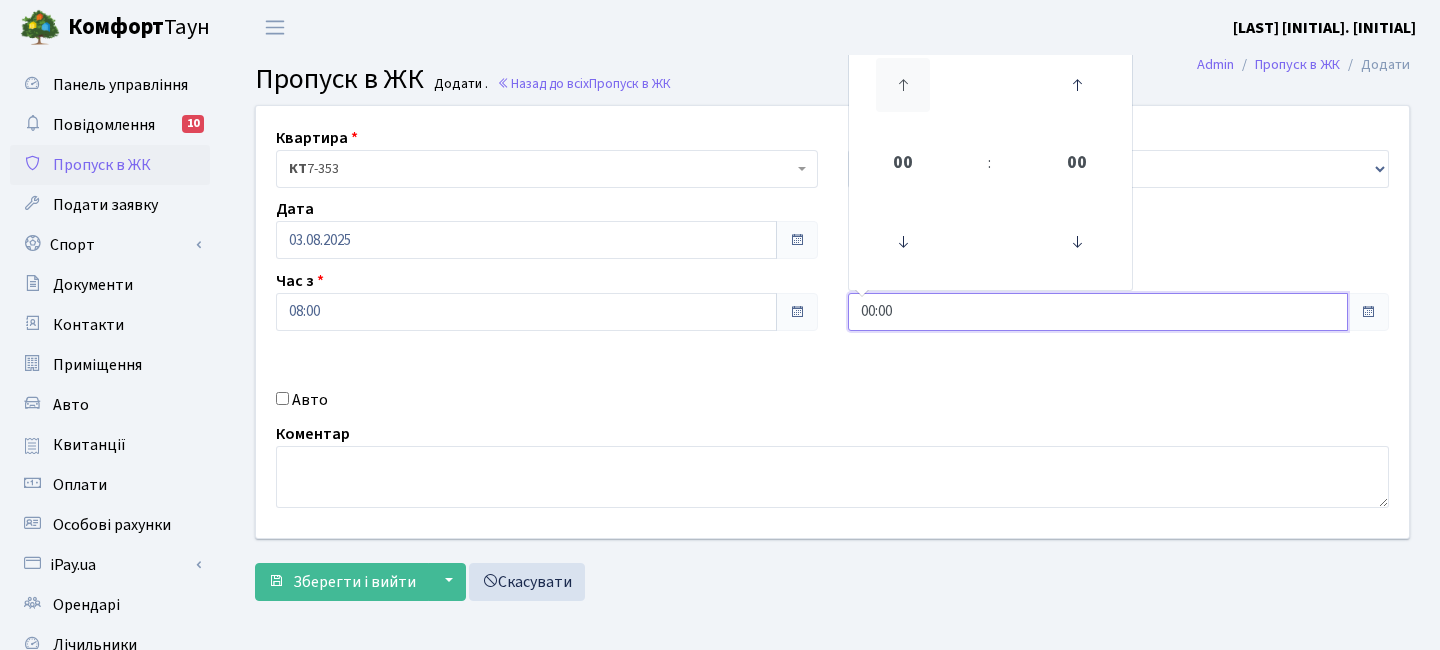 click at bounding box center [903, 85] 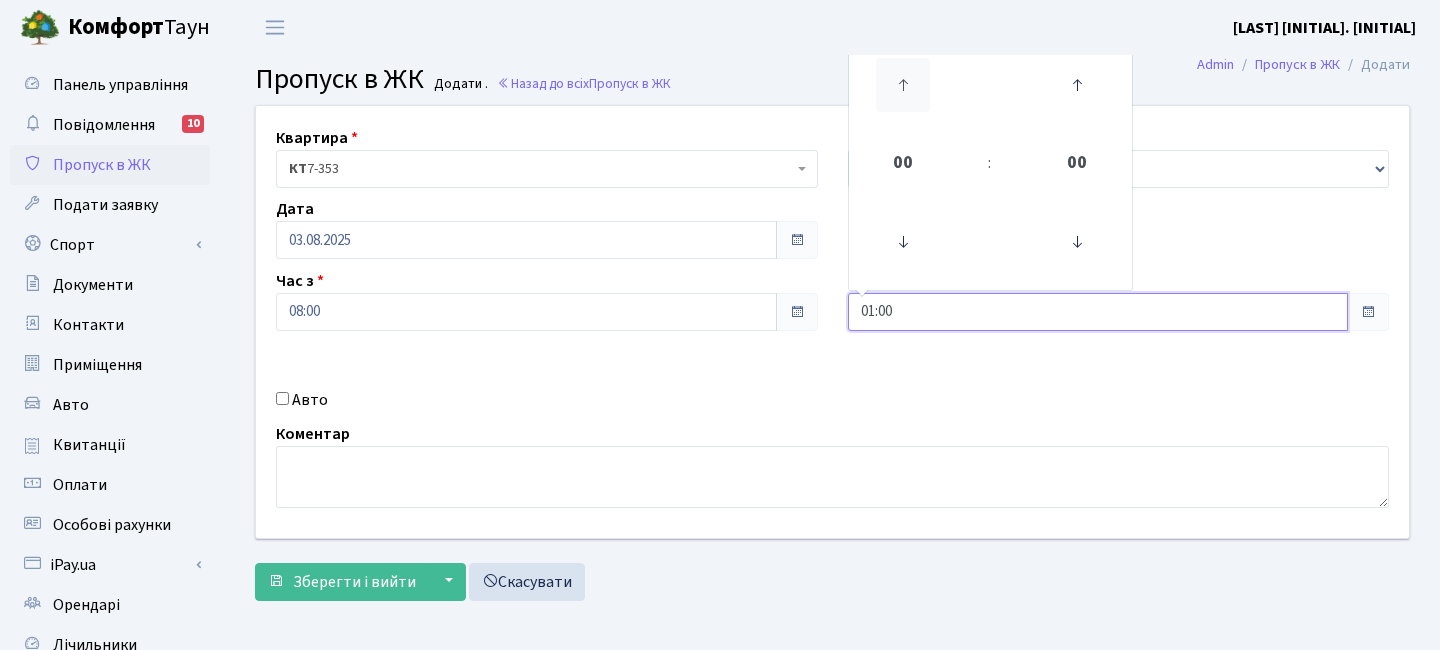 click at bounding box center [903, 85] 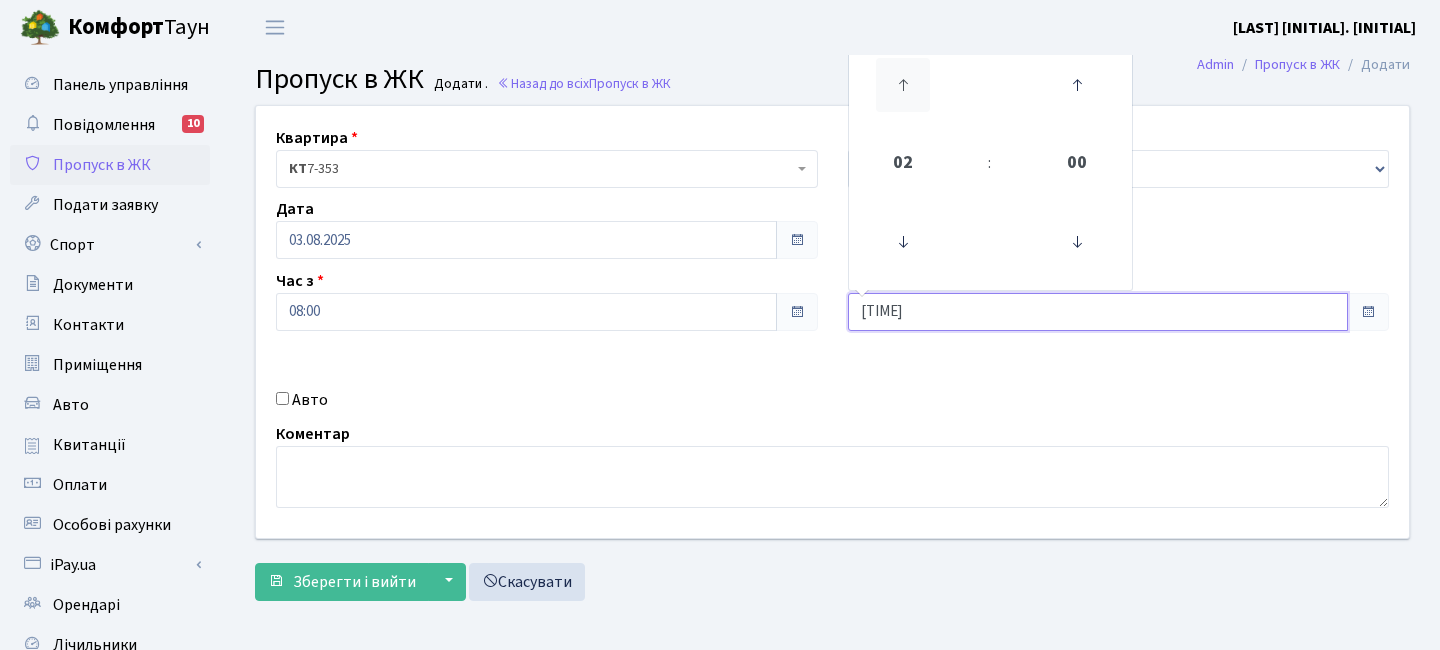 click at bounding box center (903, 85) 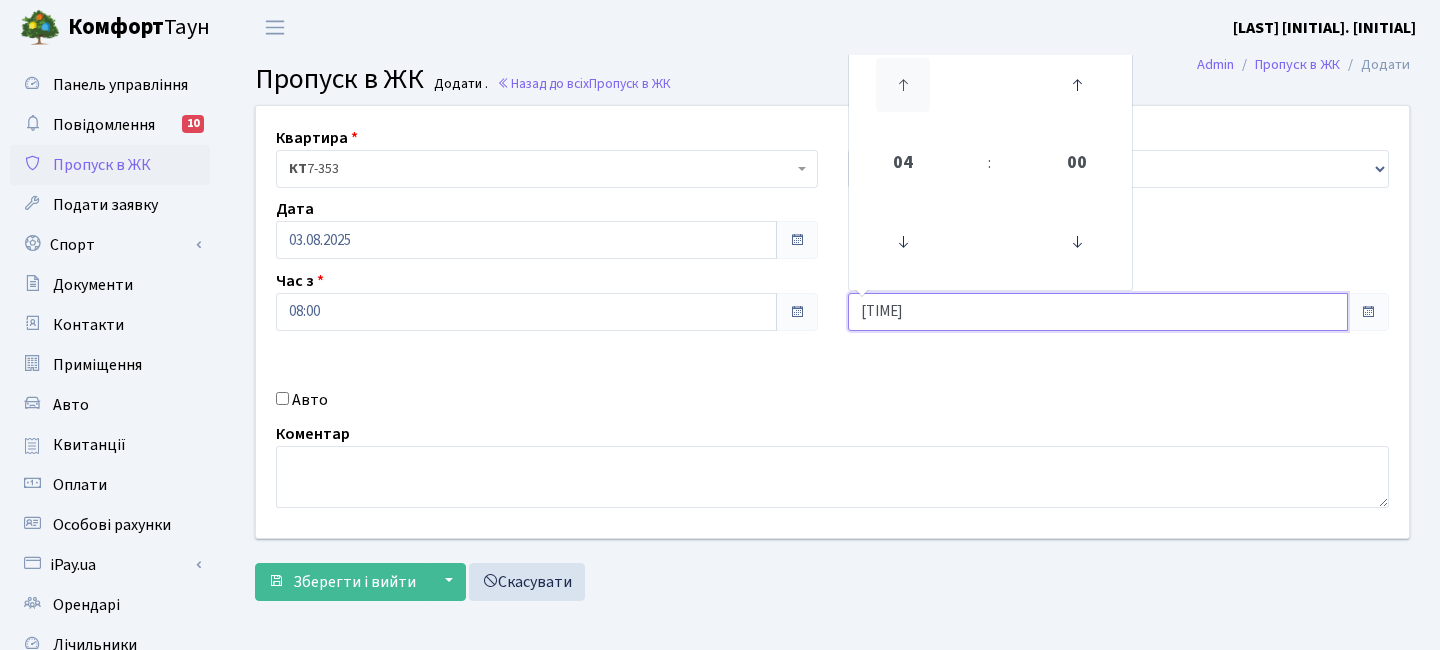 click at bounding box center (903, 85) 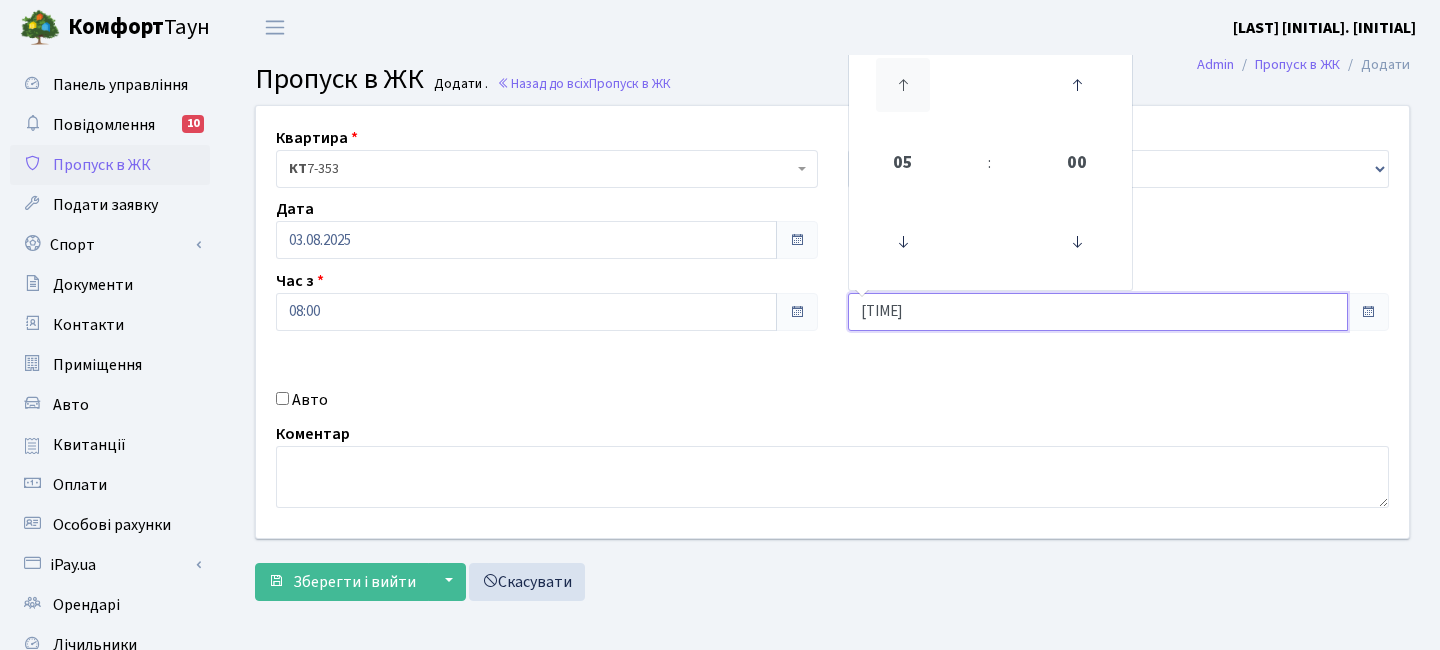 click at bounding box center [903, 85] 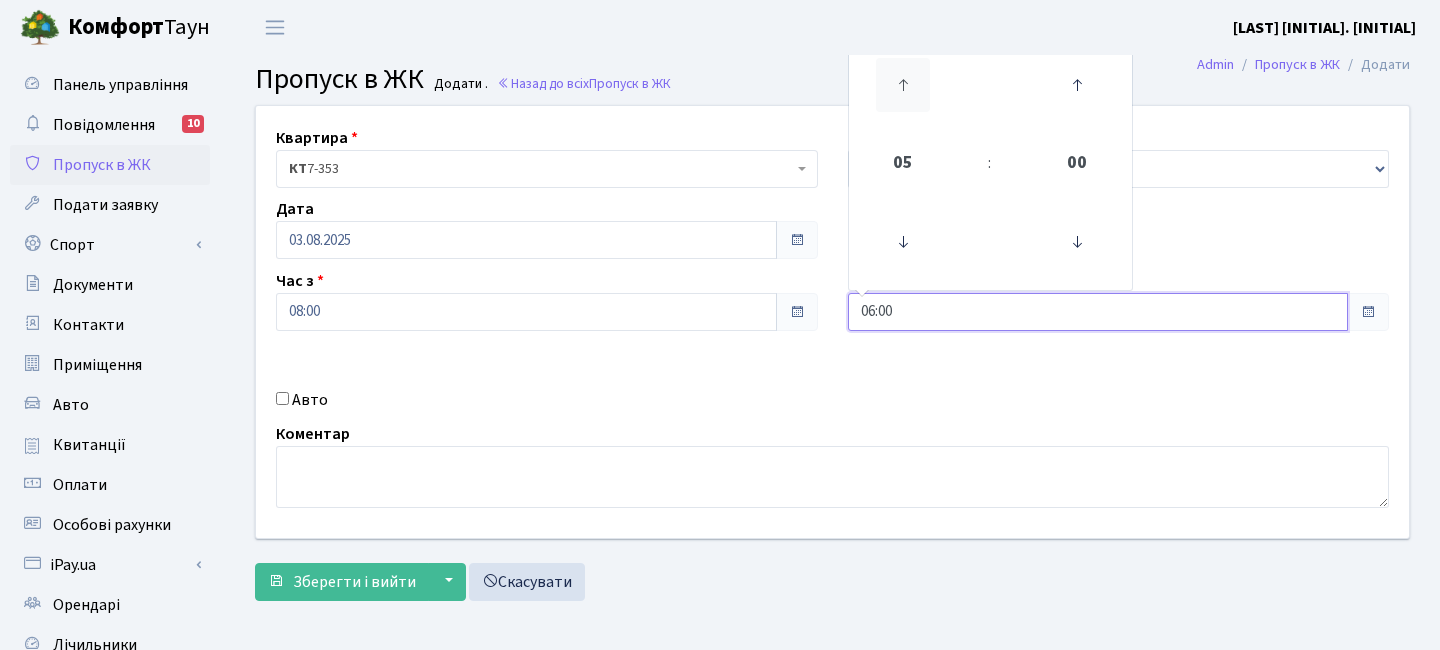 click at bounding box center [903, 85] 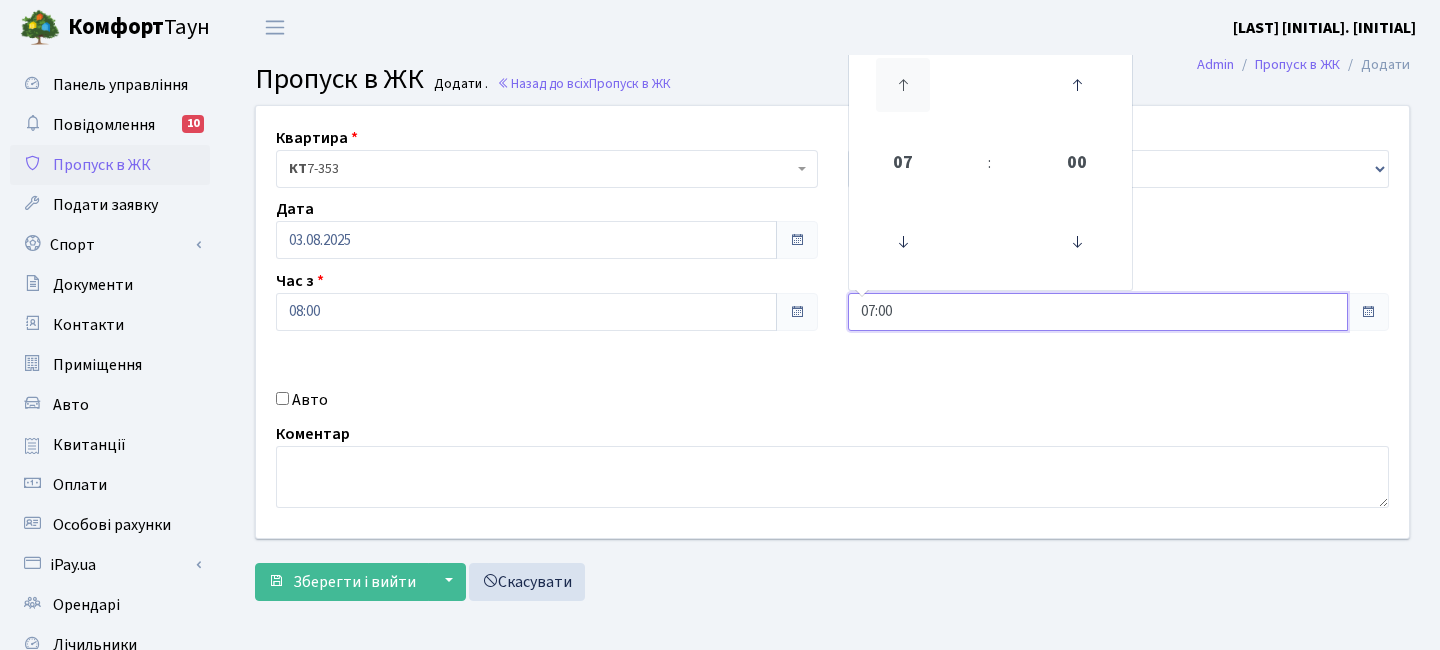 click at bounding box center [903, 85] 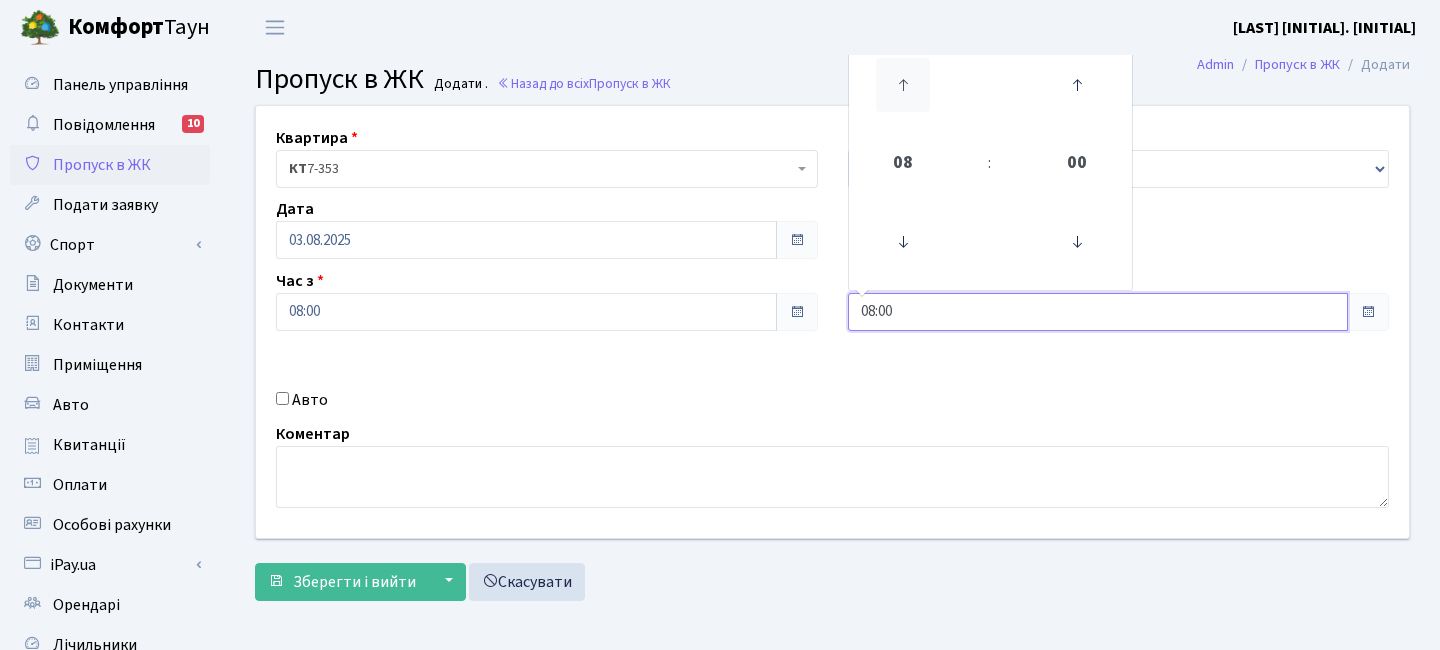 click at bounding box center [903, 85] 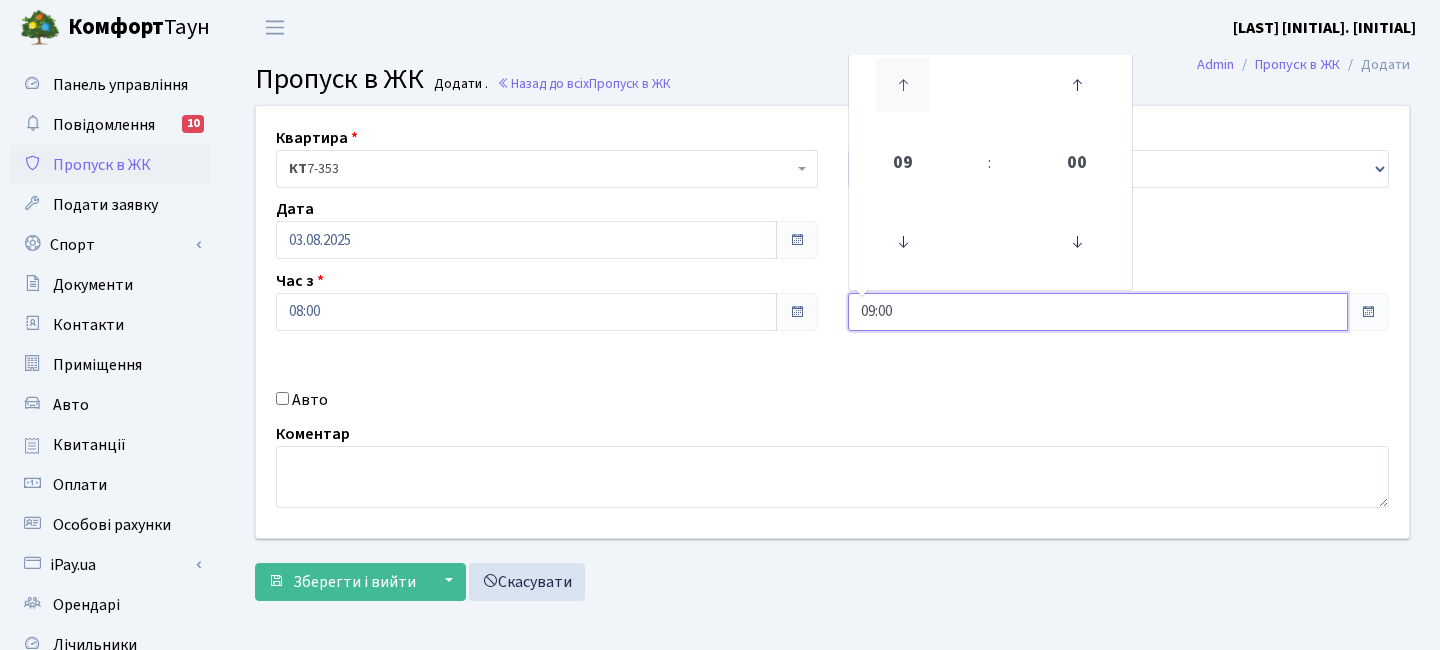 click at bounding box center [903, 85] 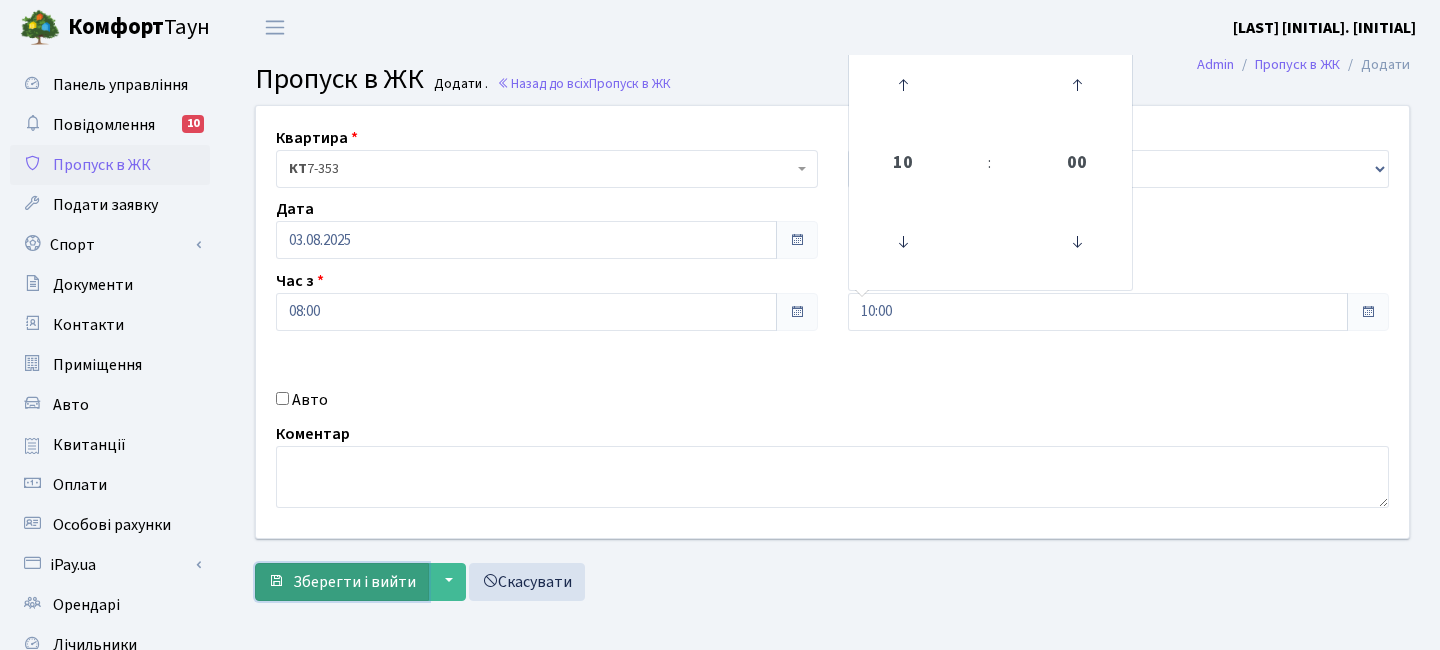 click on "Зберегти і вийти" at bounding box center (354, 582) 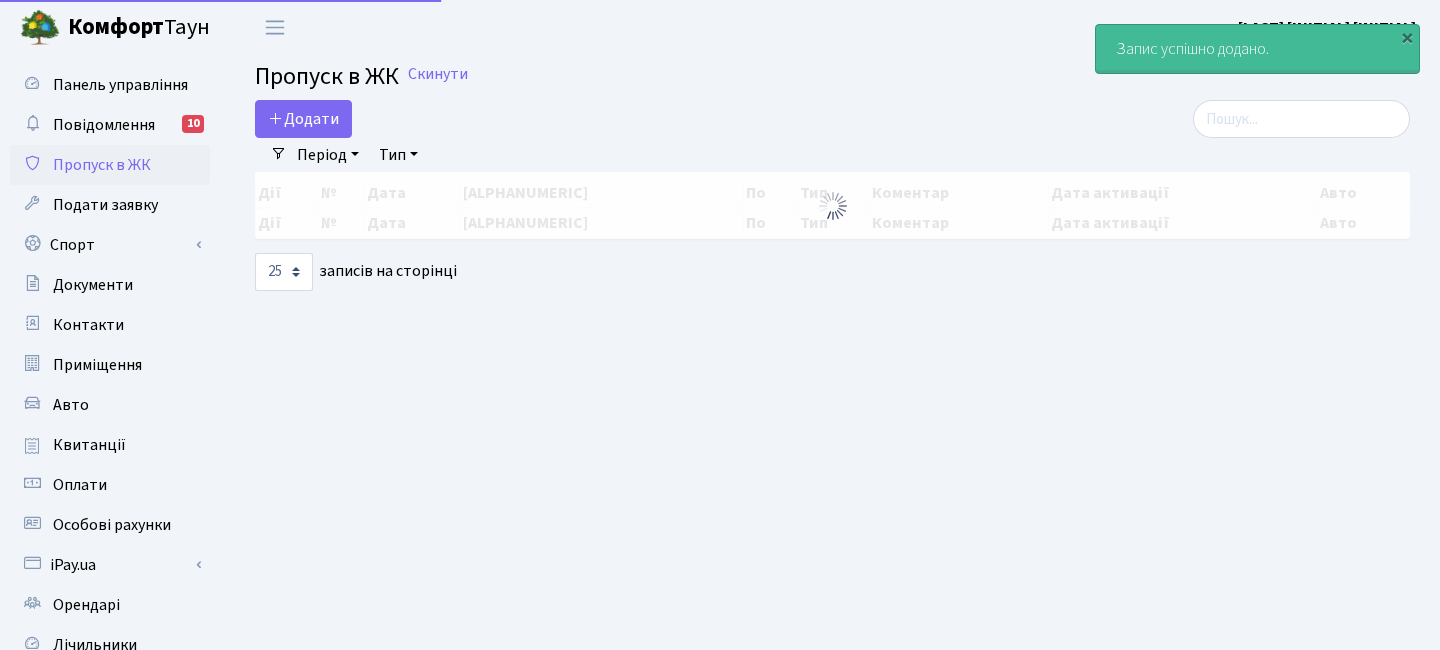 select on "25" 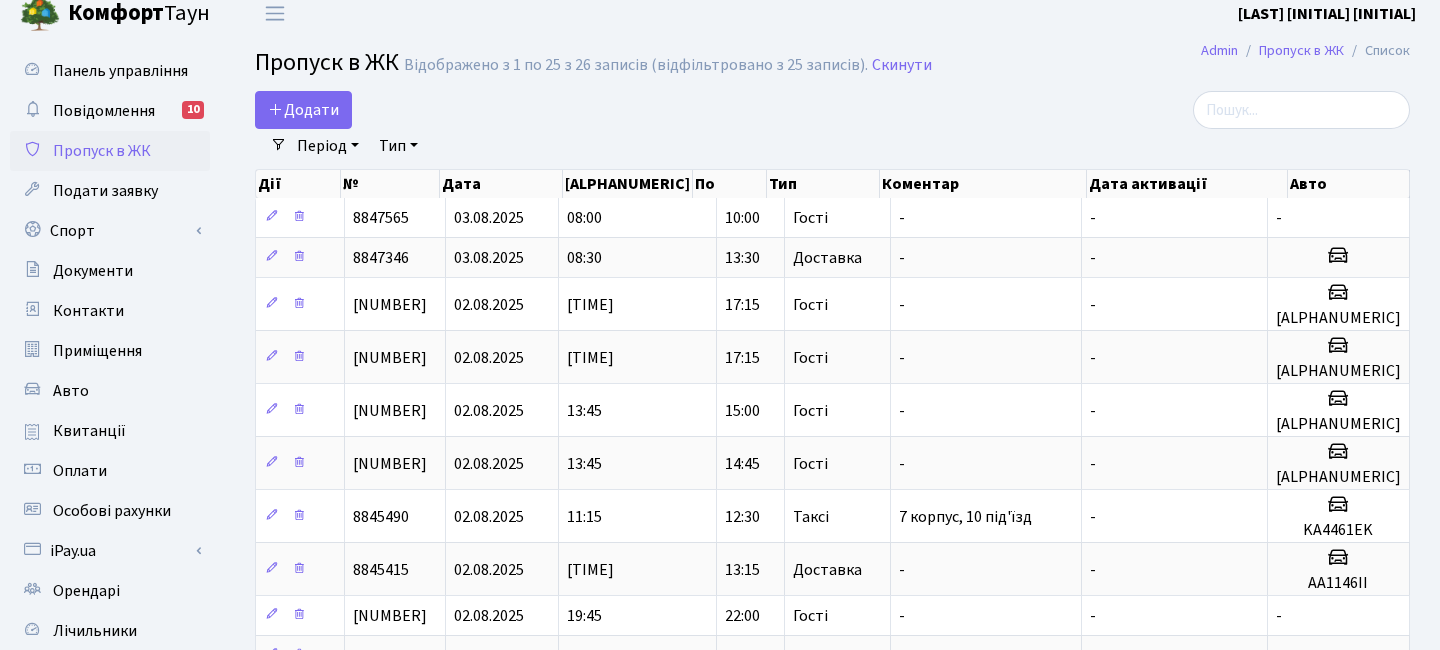 scroll, scrollTop: 16, scrollLeft: 0, axis: vertical 